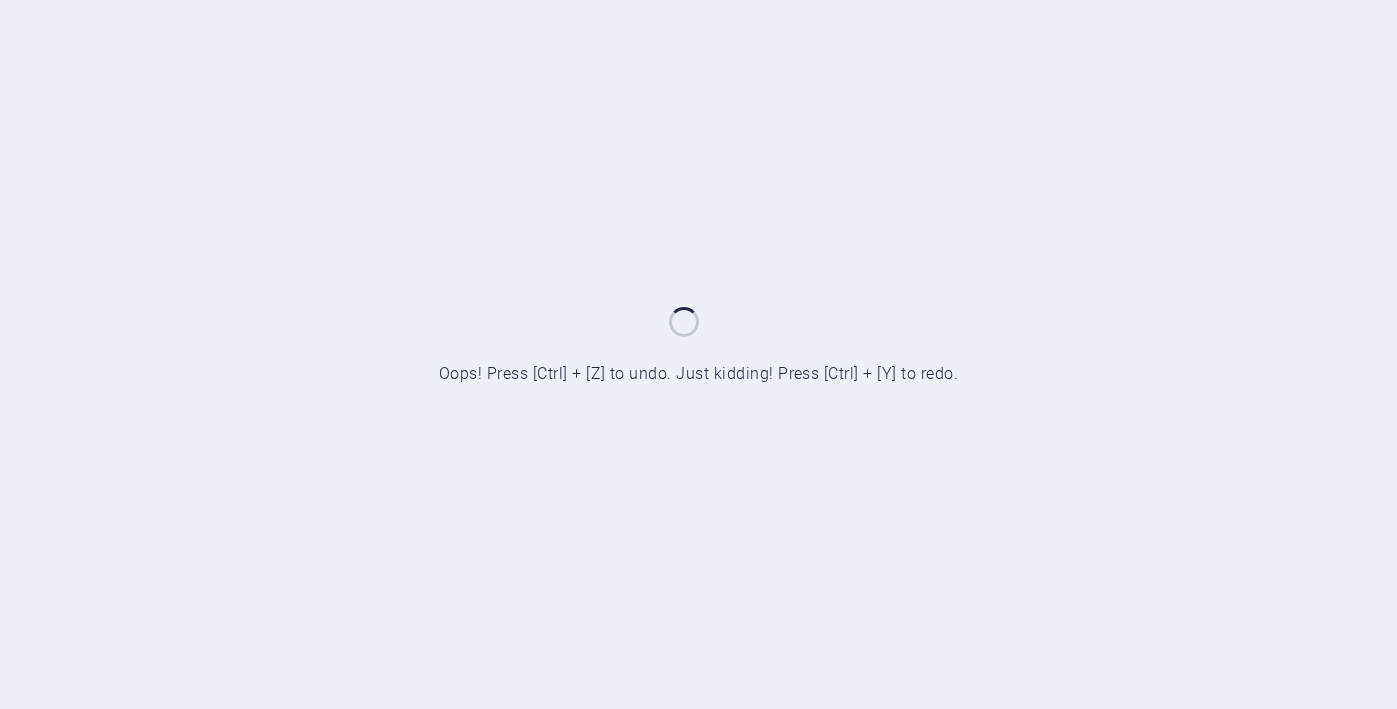 scroll, scrollTop: 0, scrollLeft: 0, axis: both 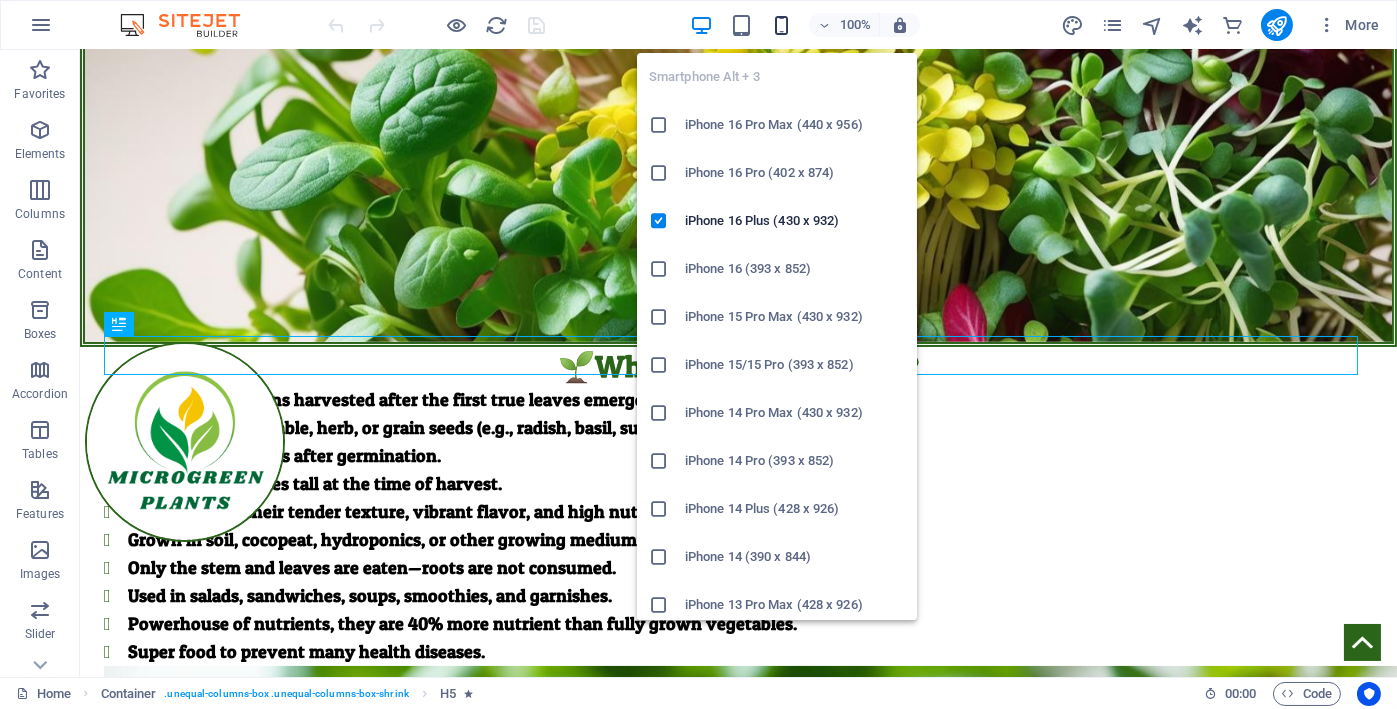 click at bounding box center (781, 25) 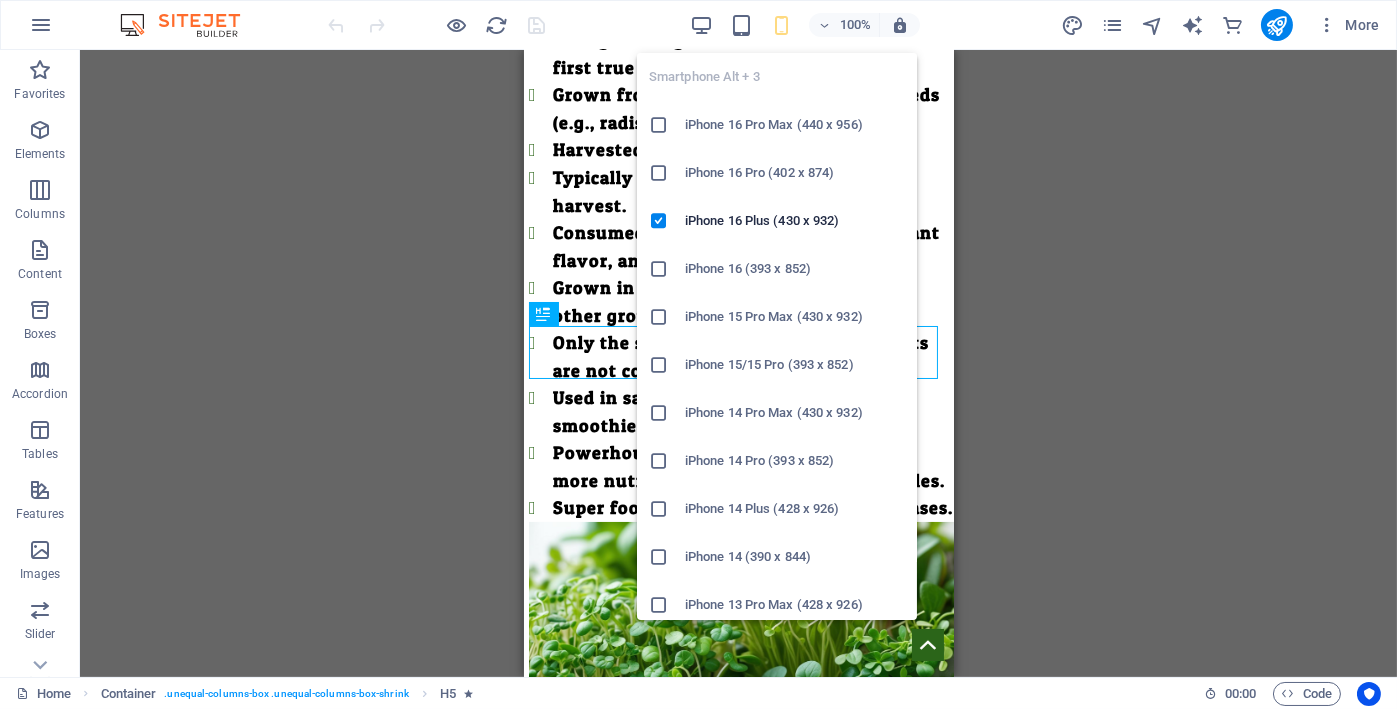 scroll, scrollTop: 31, scrollLeft: 0, axis: vertical 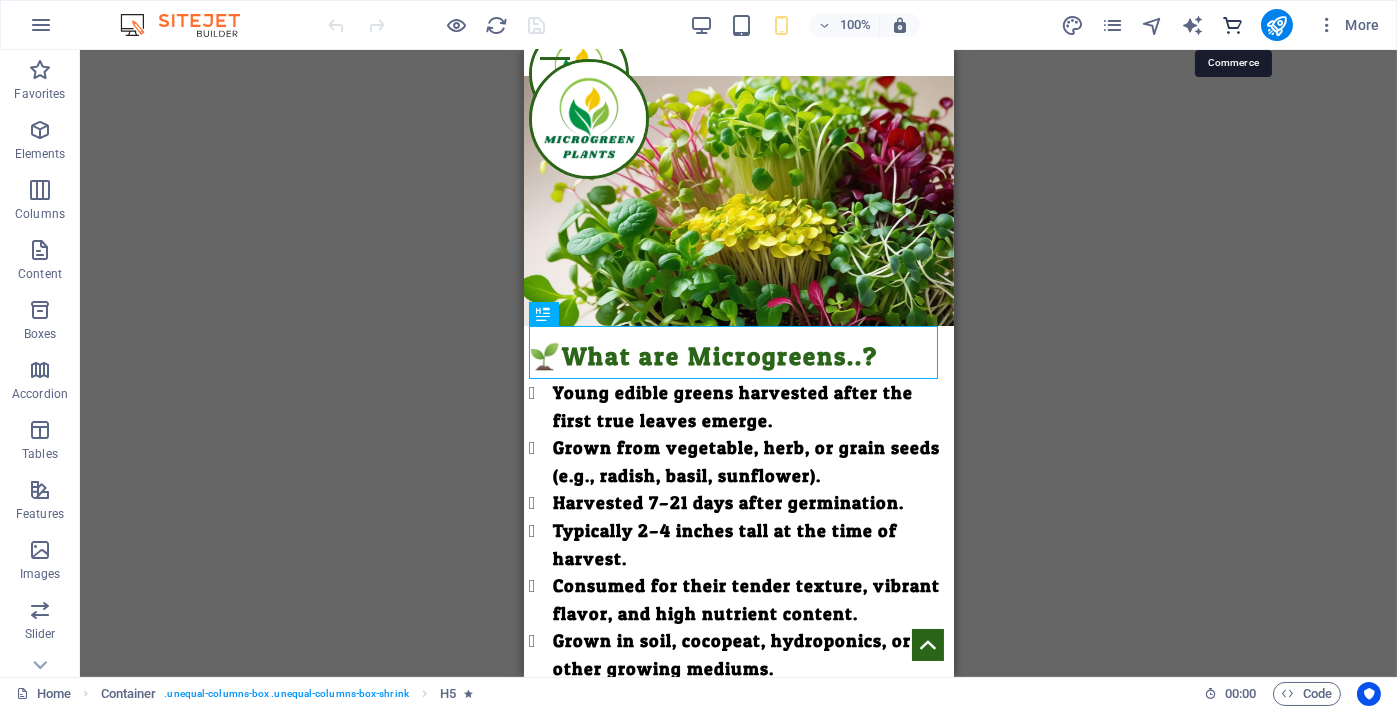click at bounding box center (1232, 25) 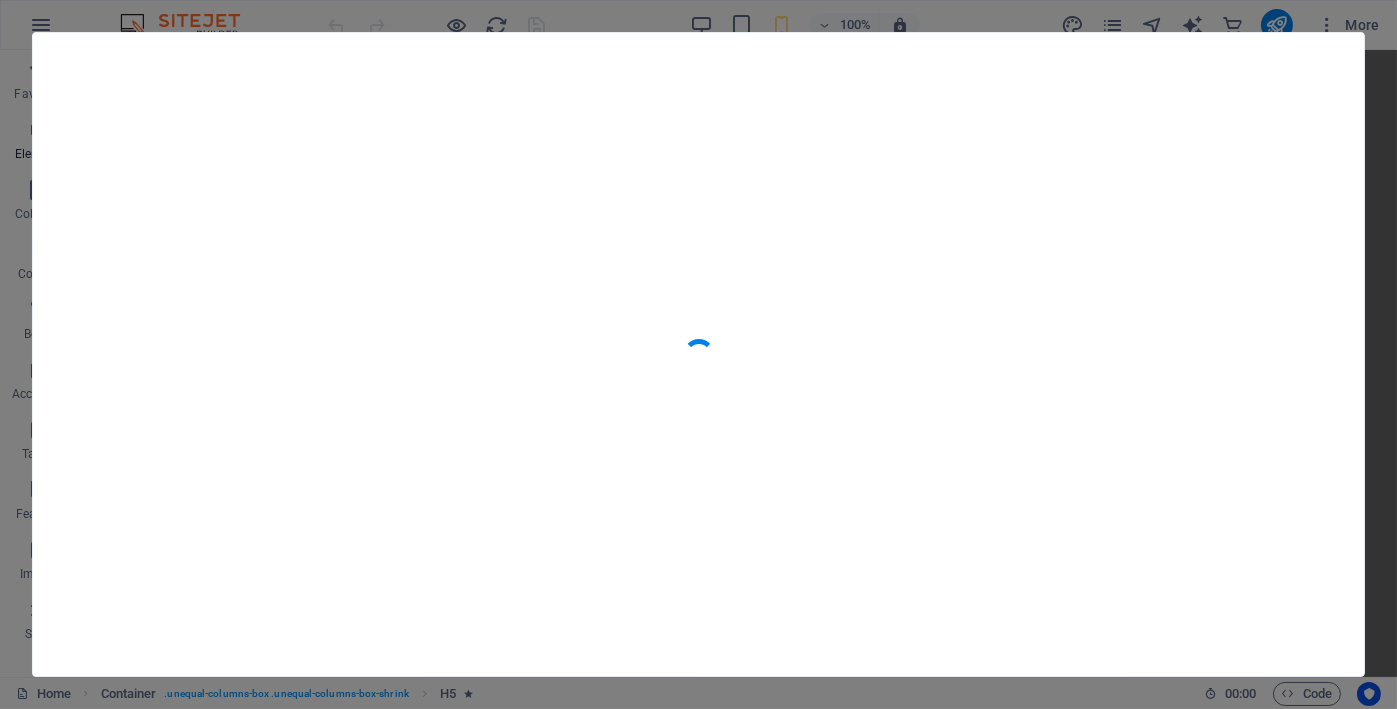 scroll, scrollTop: 19434, scrollLeft: 0, axis: vertical 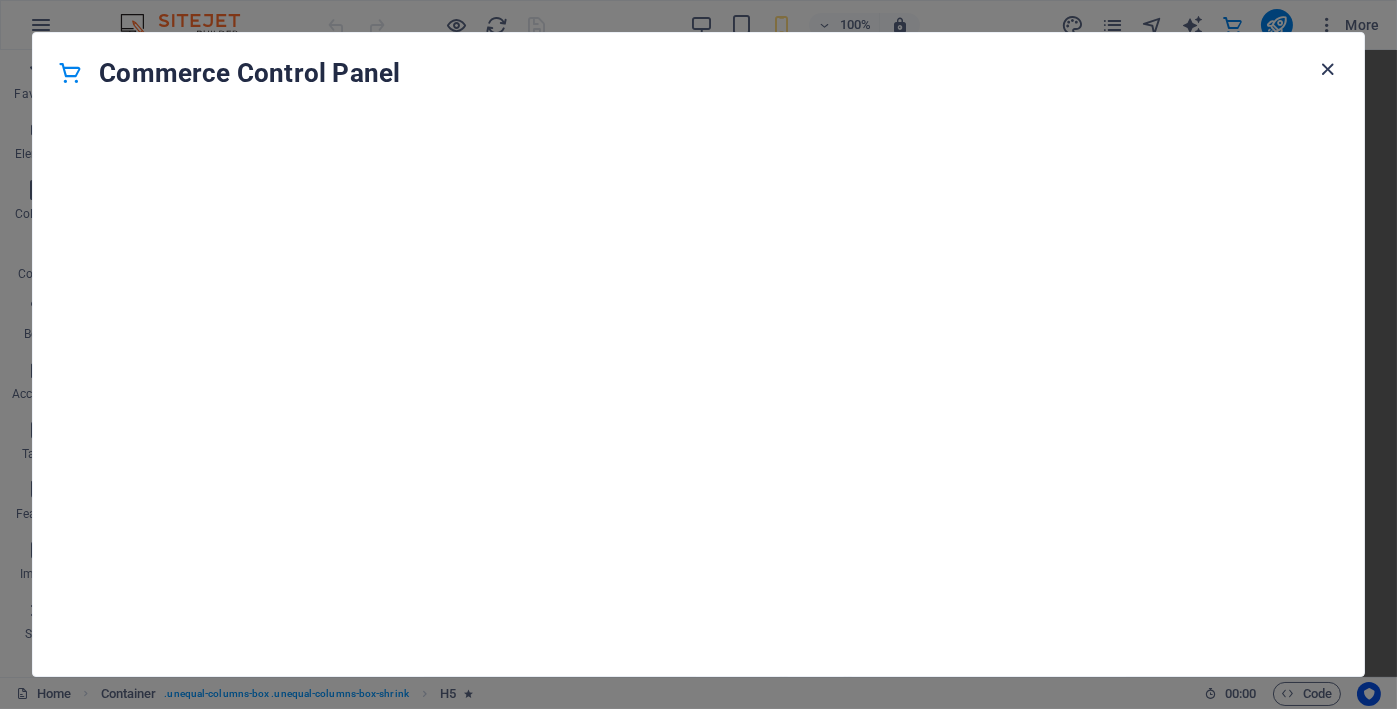 click at bounding box center (1328, 69) 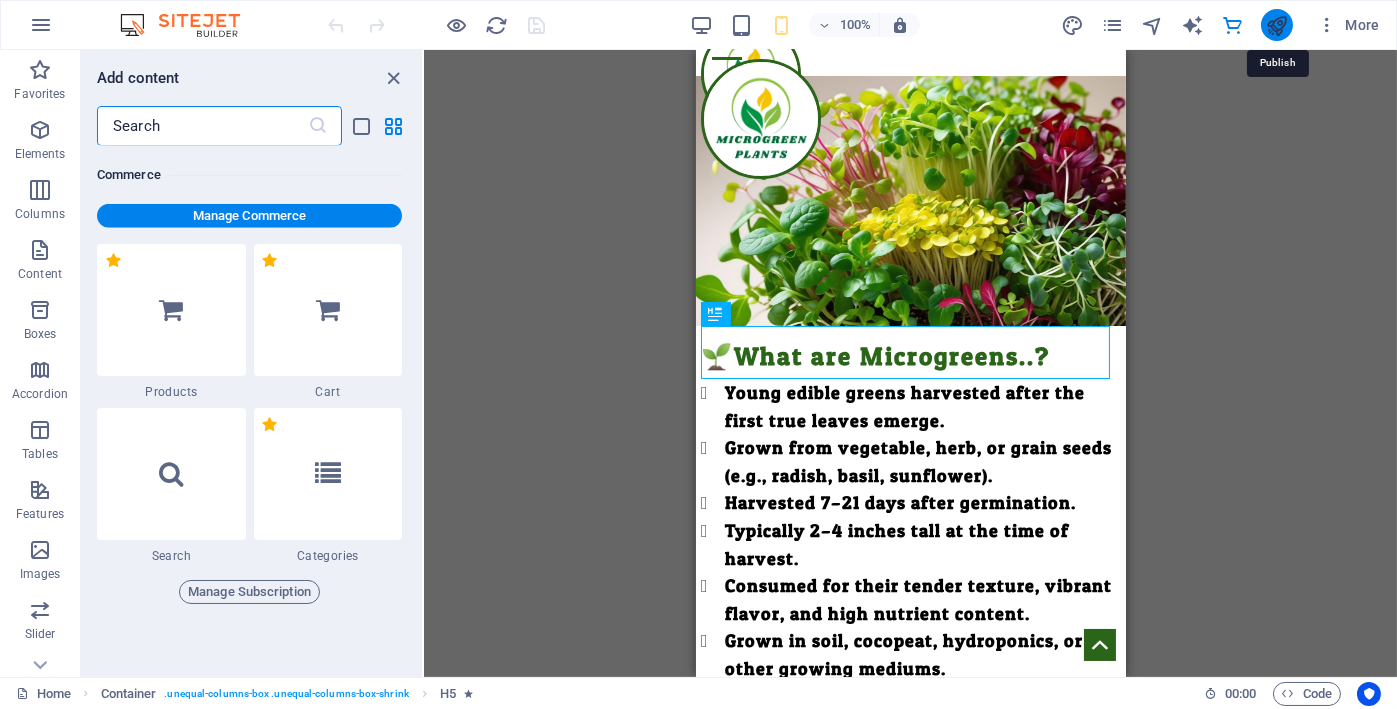click at bounding box center [1276, 25] 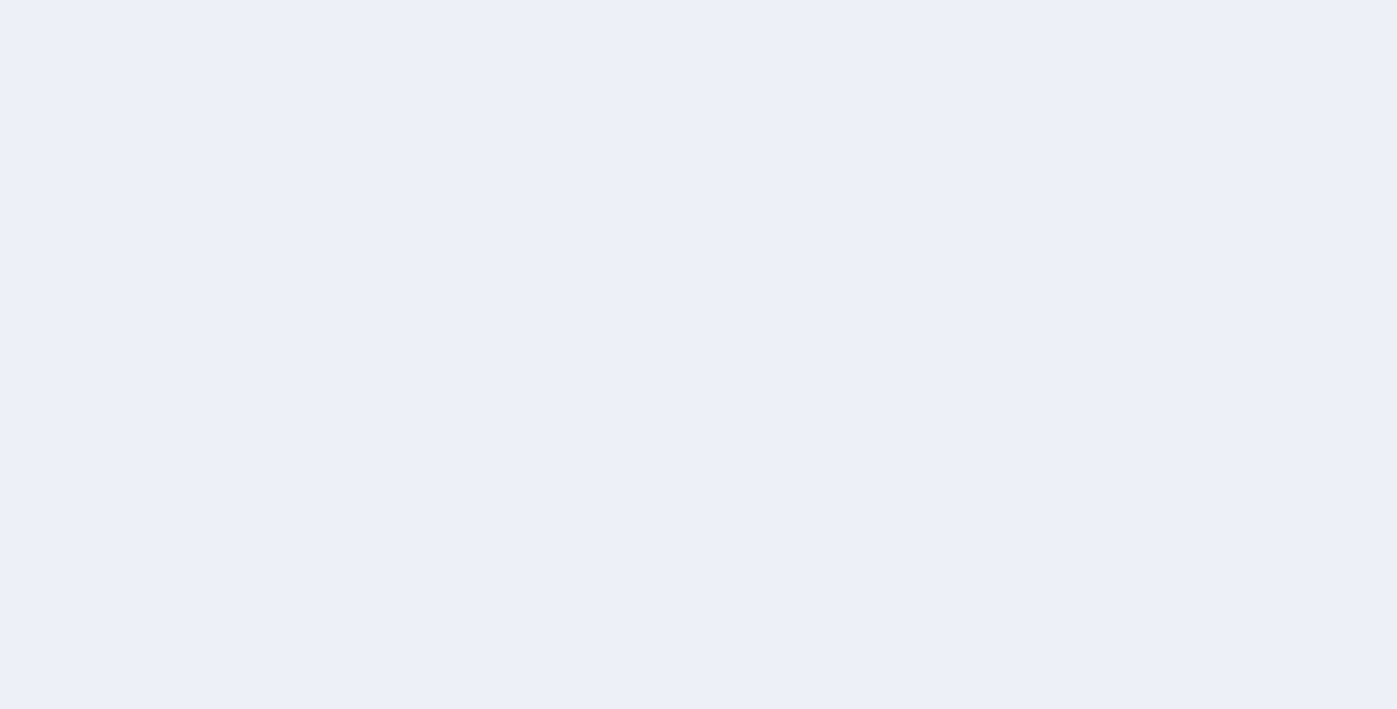 scroll, scrollTop: 0, scrollLeft: 0, axis: both 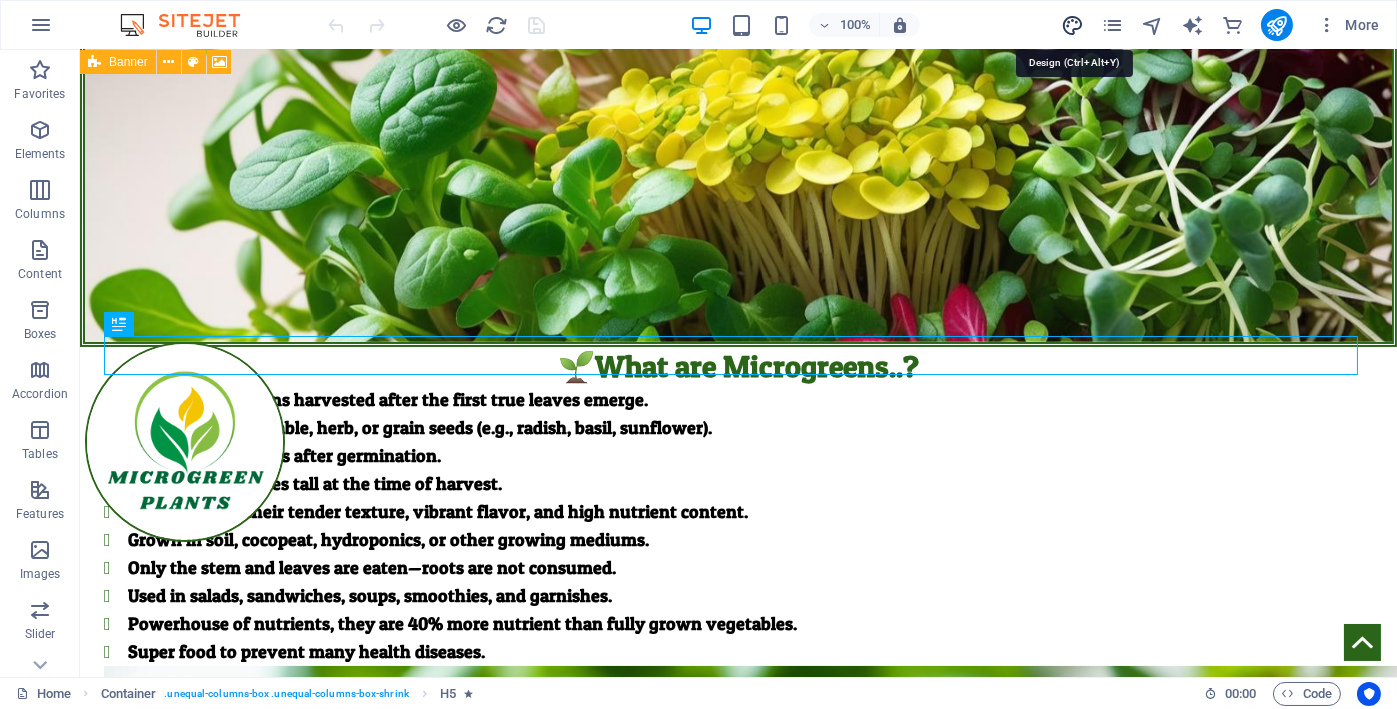 click at bounding box center [1072, 25] 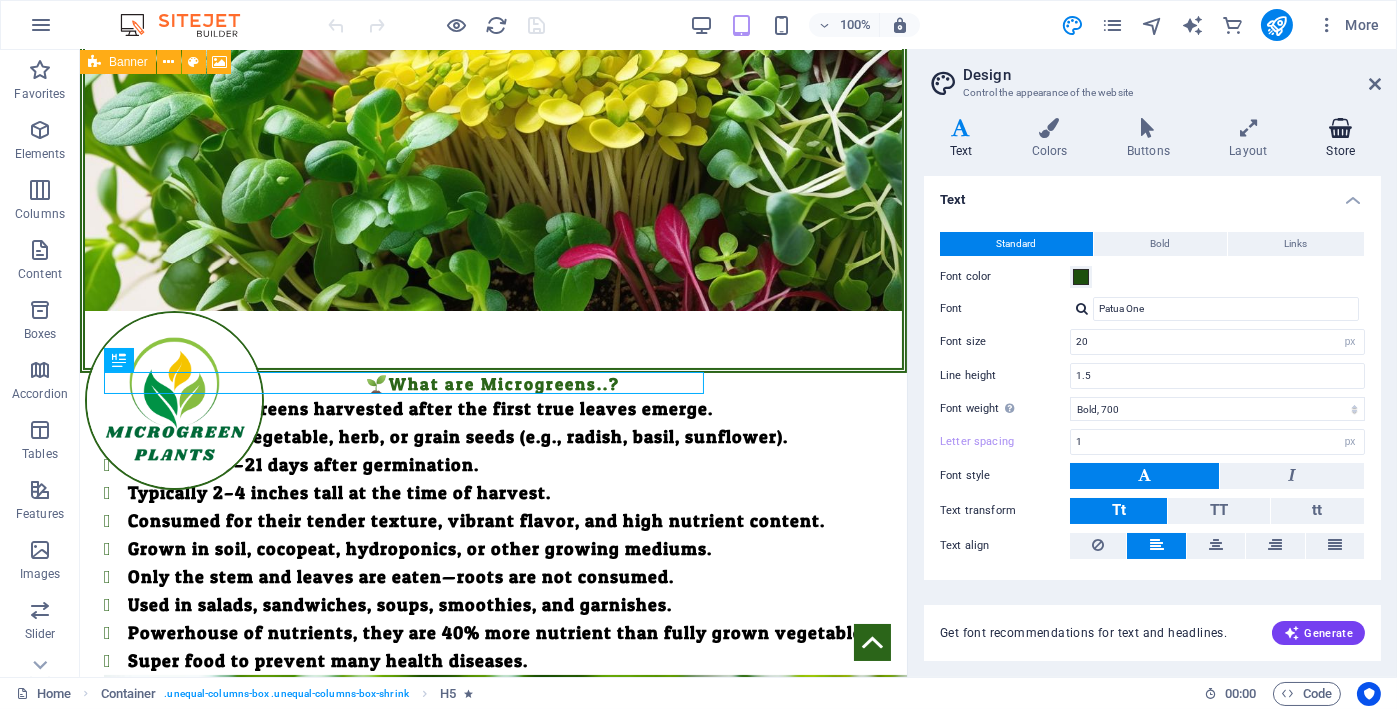 click on "Store" at bounding box center [1341, 139] 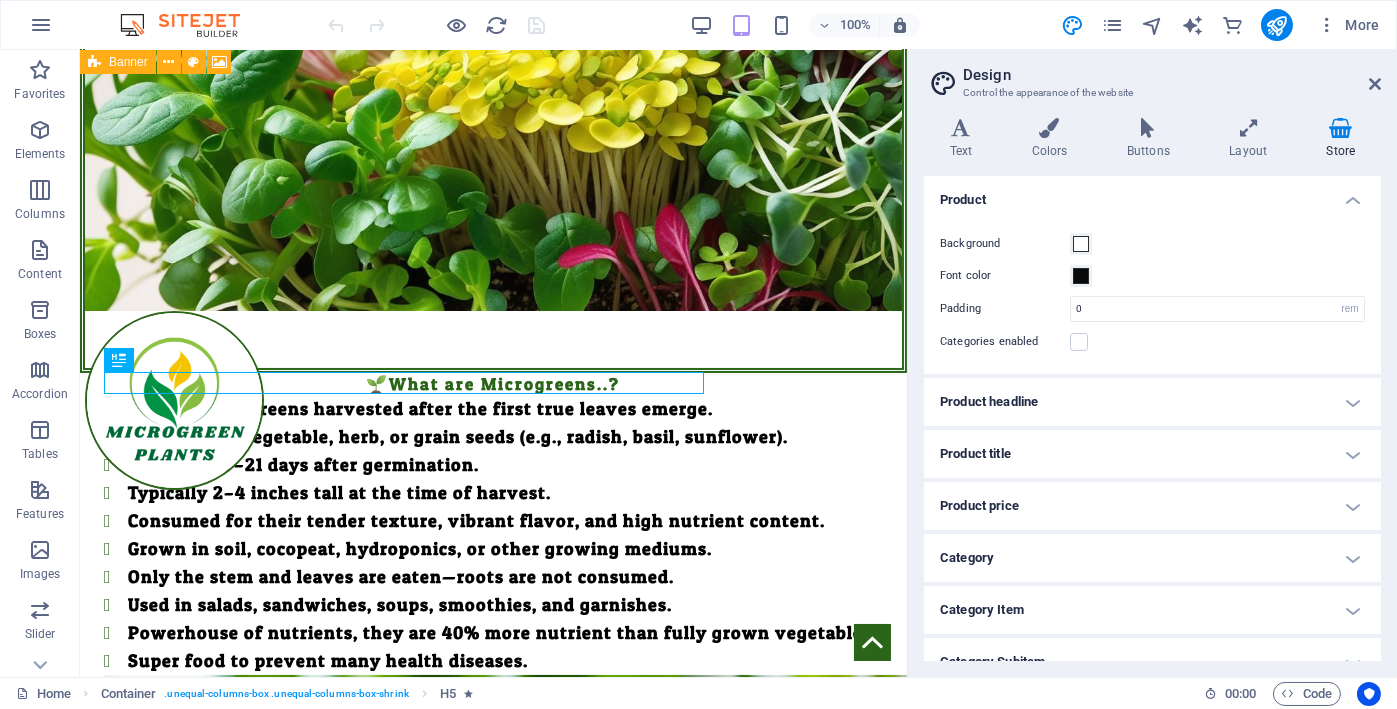scroll, scrollTop: 128, scrollLeft: 0, axis: vertical 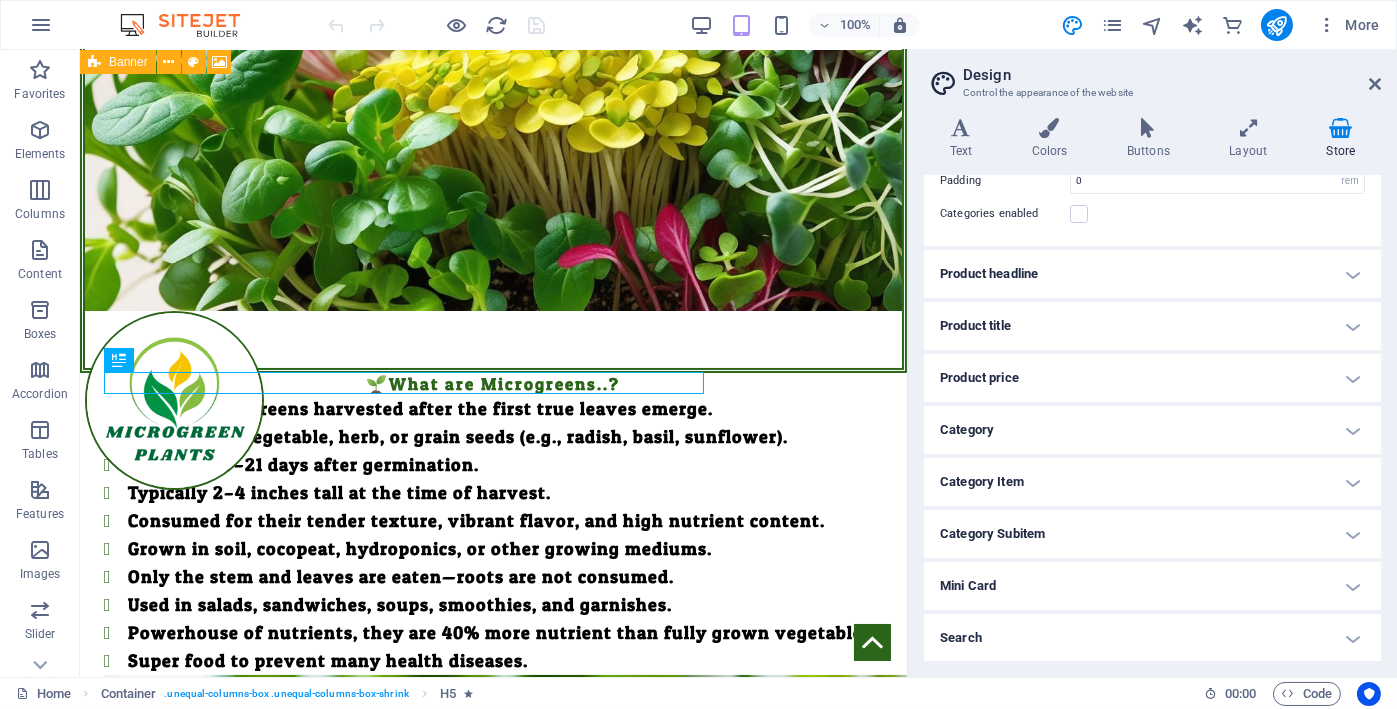 click on "Product price" at bounding box center (1152, 378) 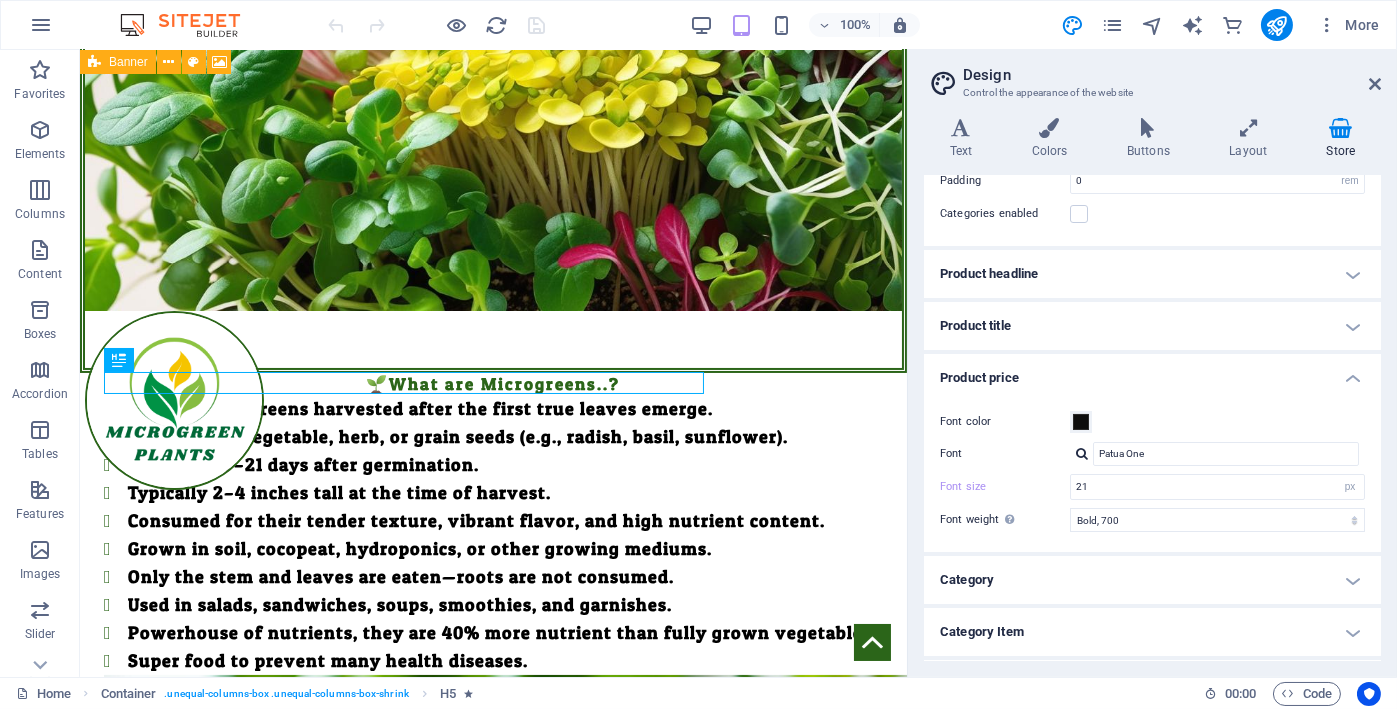 scroll, scrollTop: 277, scrollLeft: 0, axis: vertical 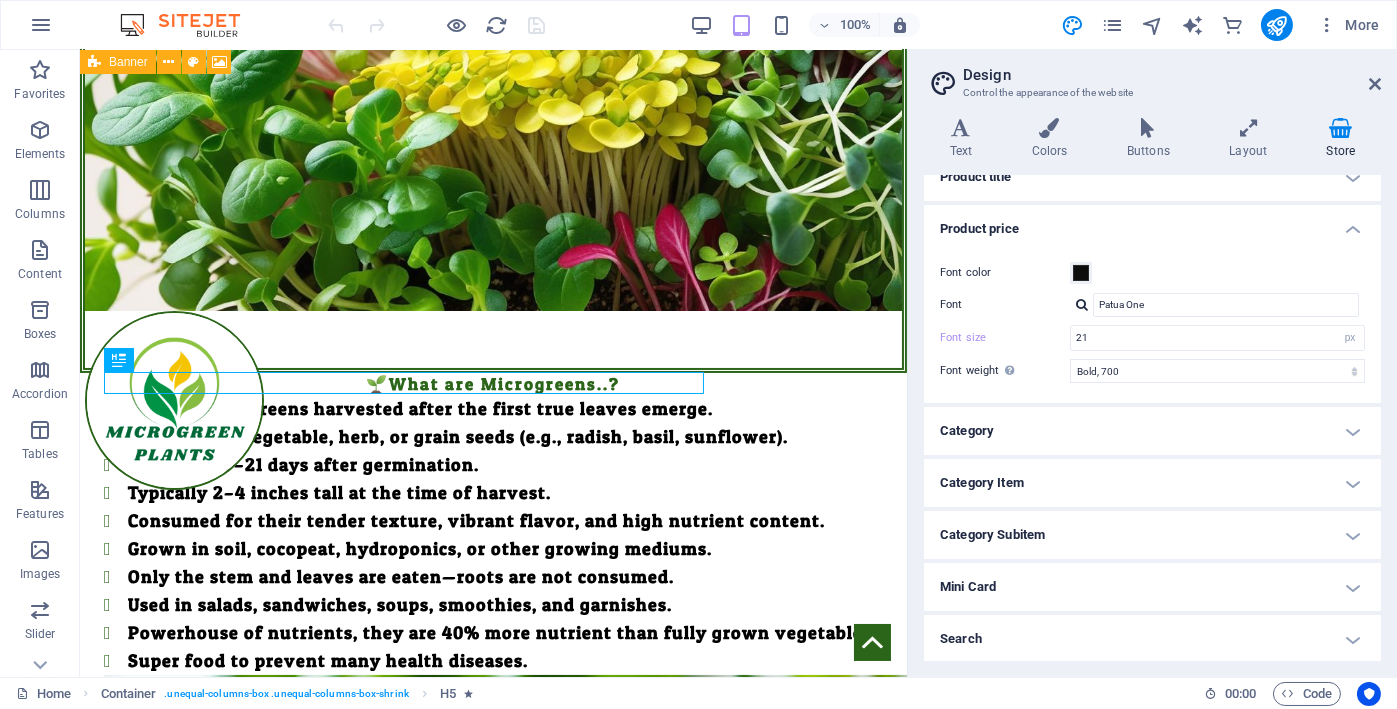 click on "Category" at bounding box center [1152, 431] 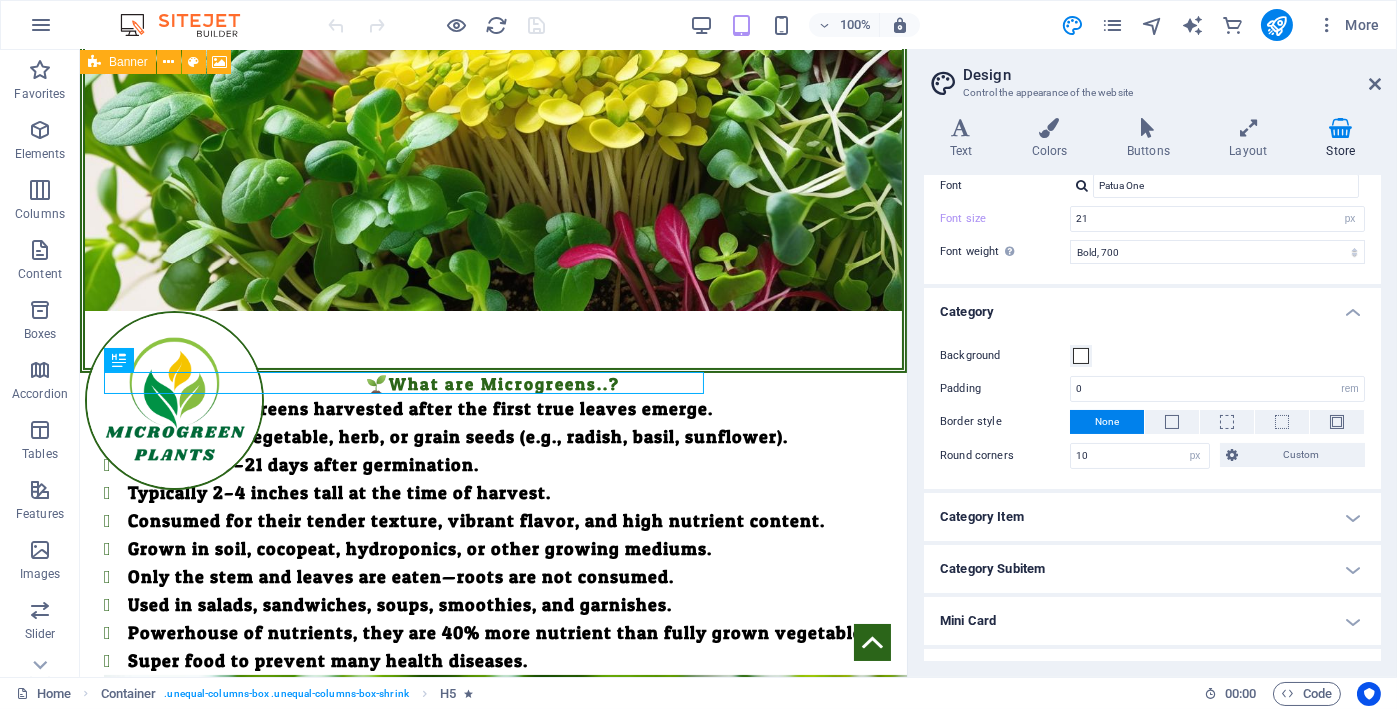 scroll, scrollTop: 429, scrollLeft: 0, axis: vertical 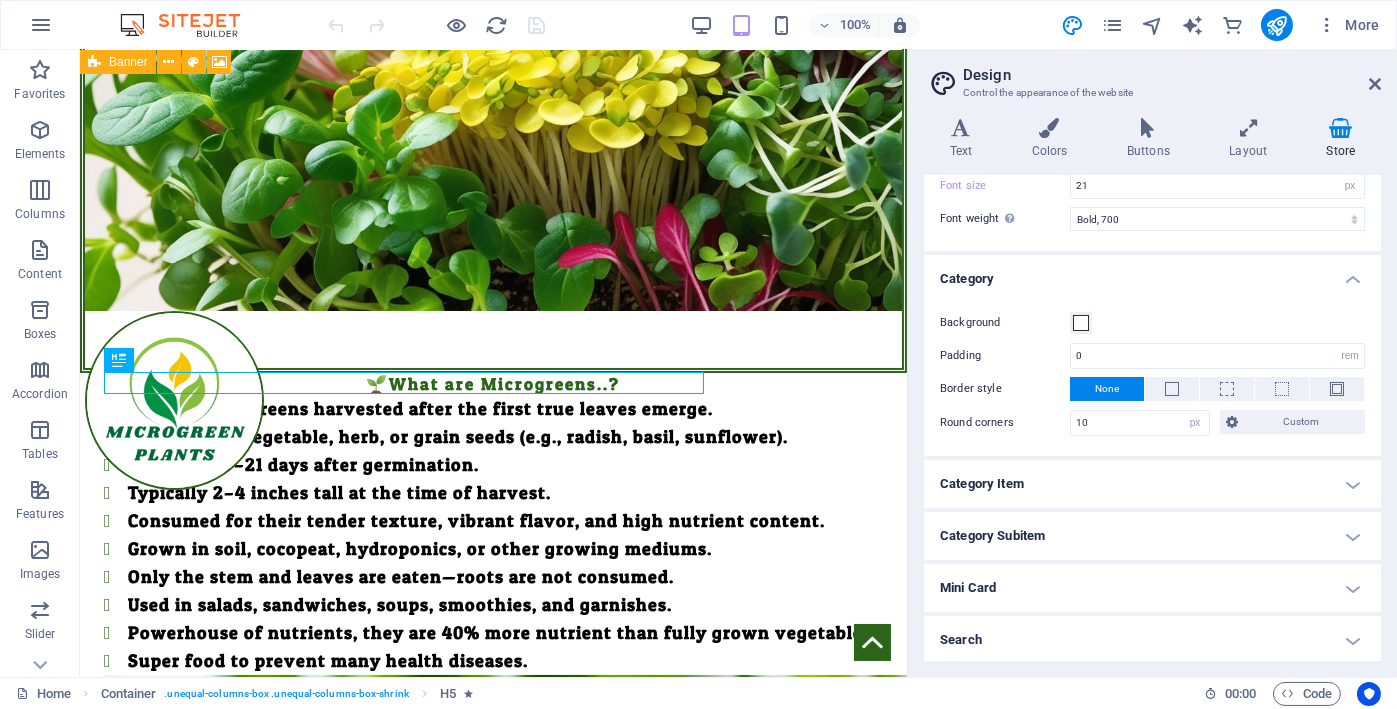 click on "Category Item" at bounding box center [1152, 484] 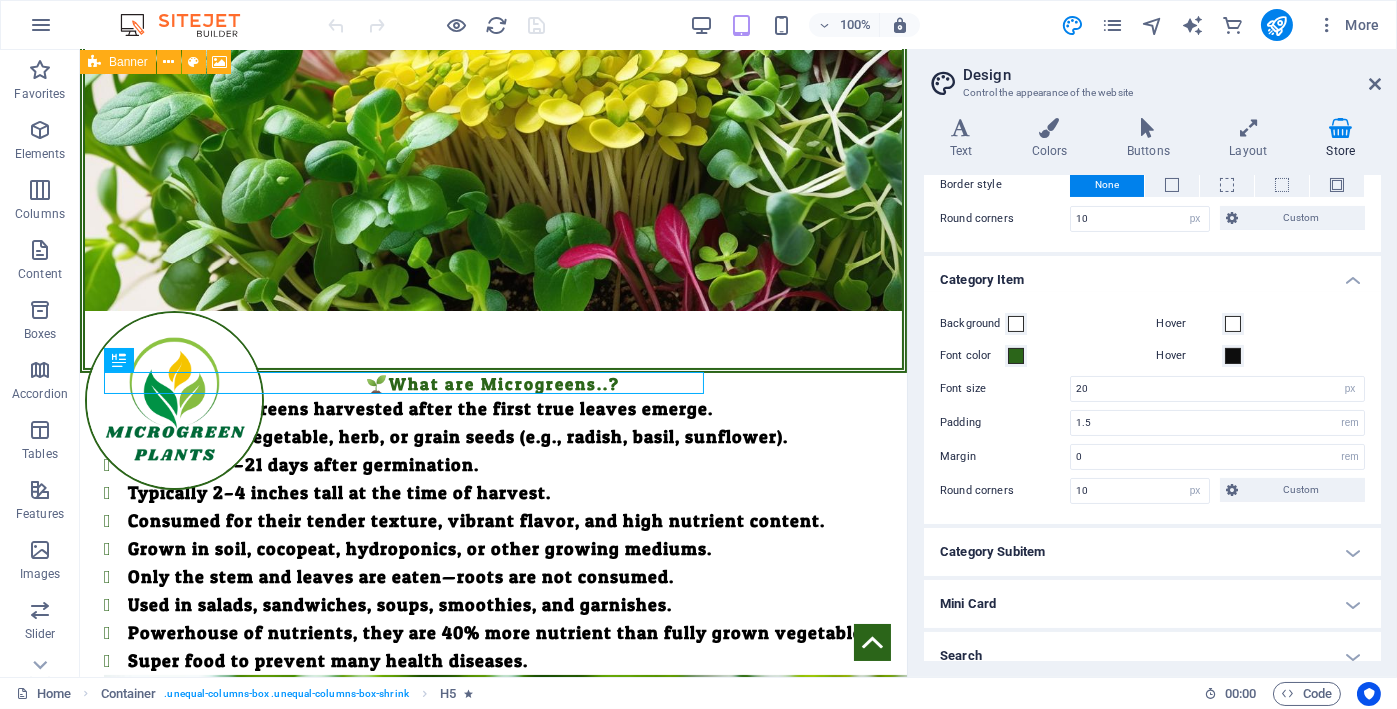 scroll, scrollTop: 646, scrollLeft: 0, axis: vertical 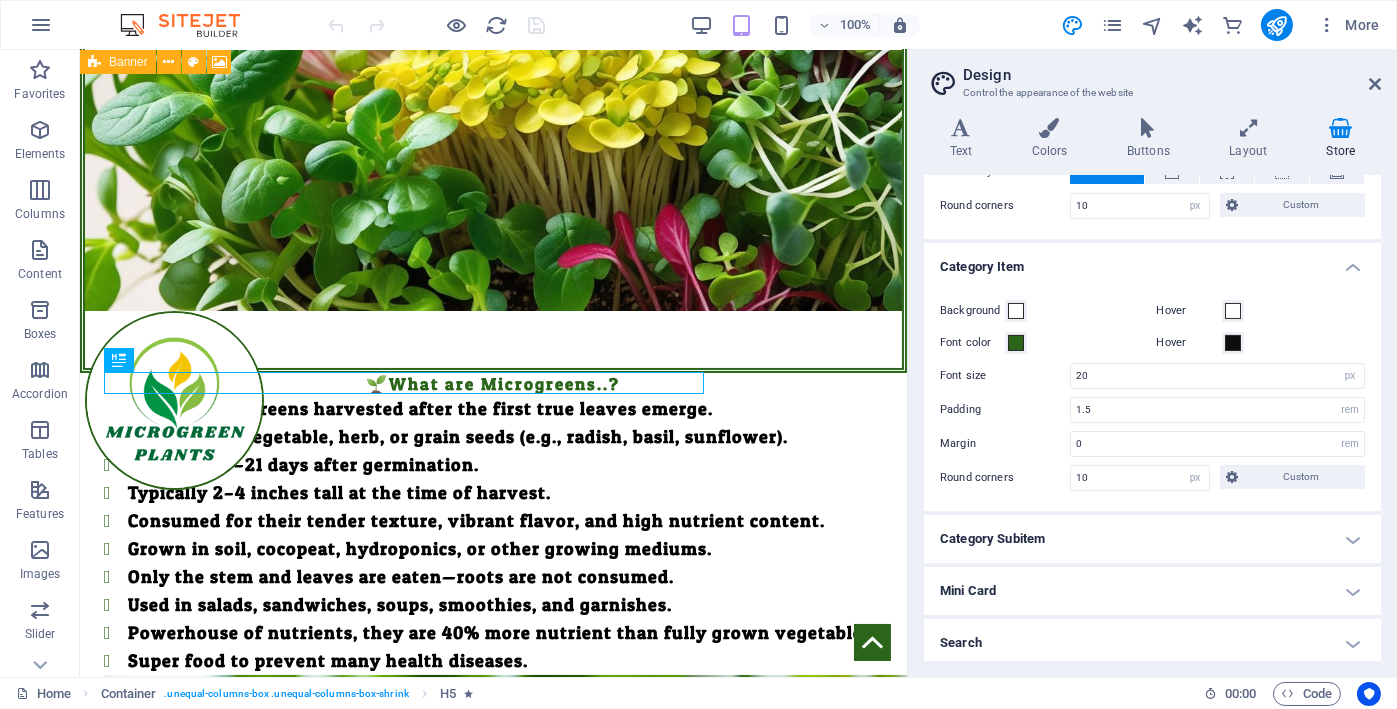 click on "Category Subitem" at bounding box center [1152, 539] 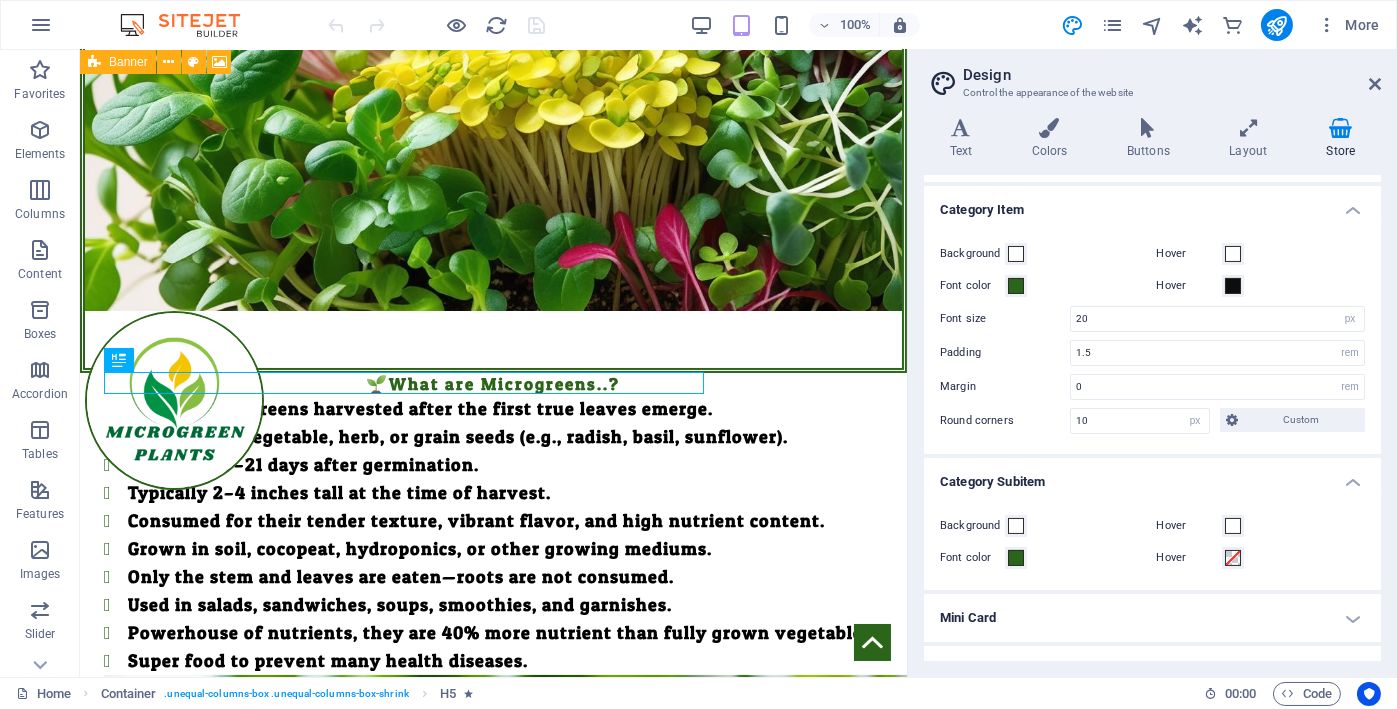 scroll, scrollTop: 730, scrollLeft: 0, axis: vertical 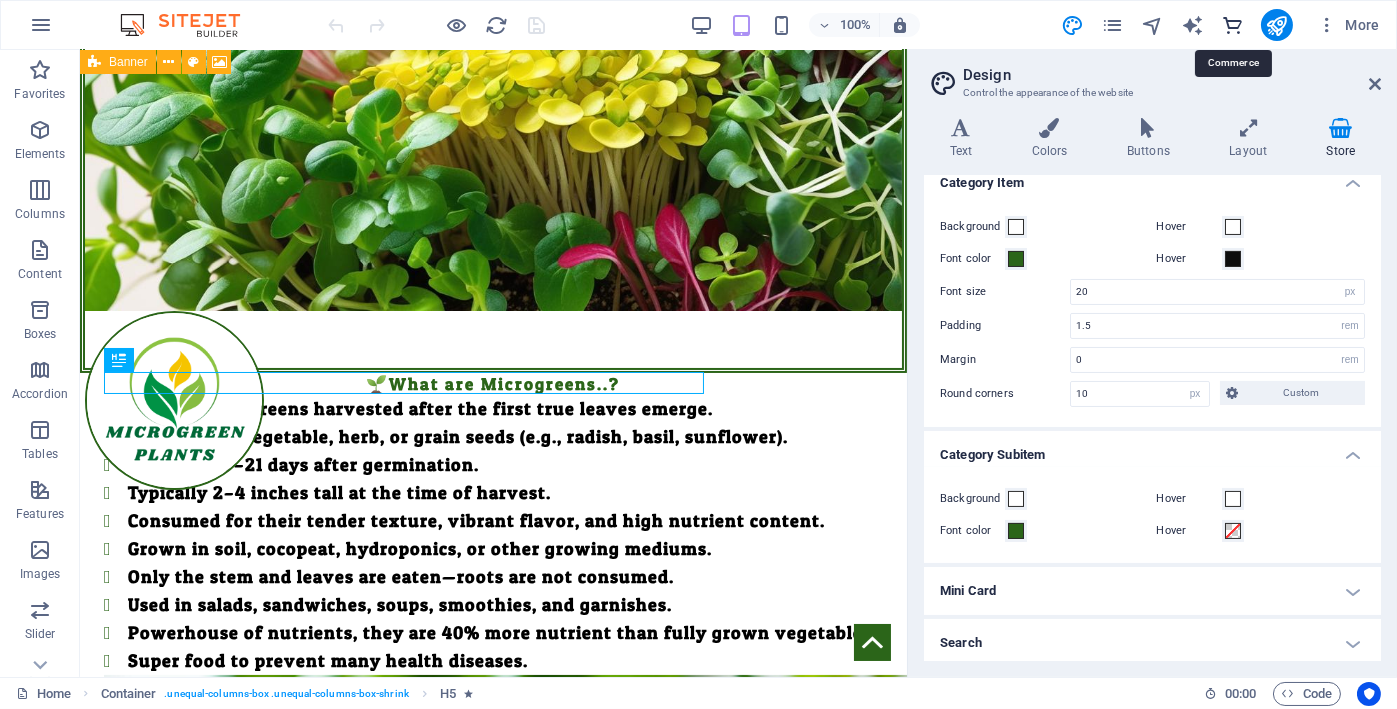 click at bounding box center [1232, 25] 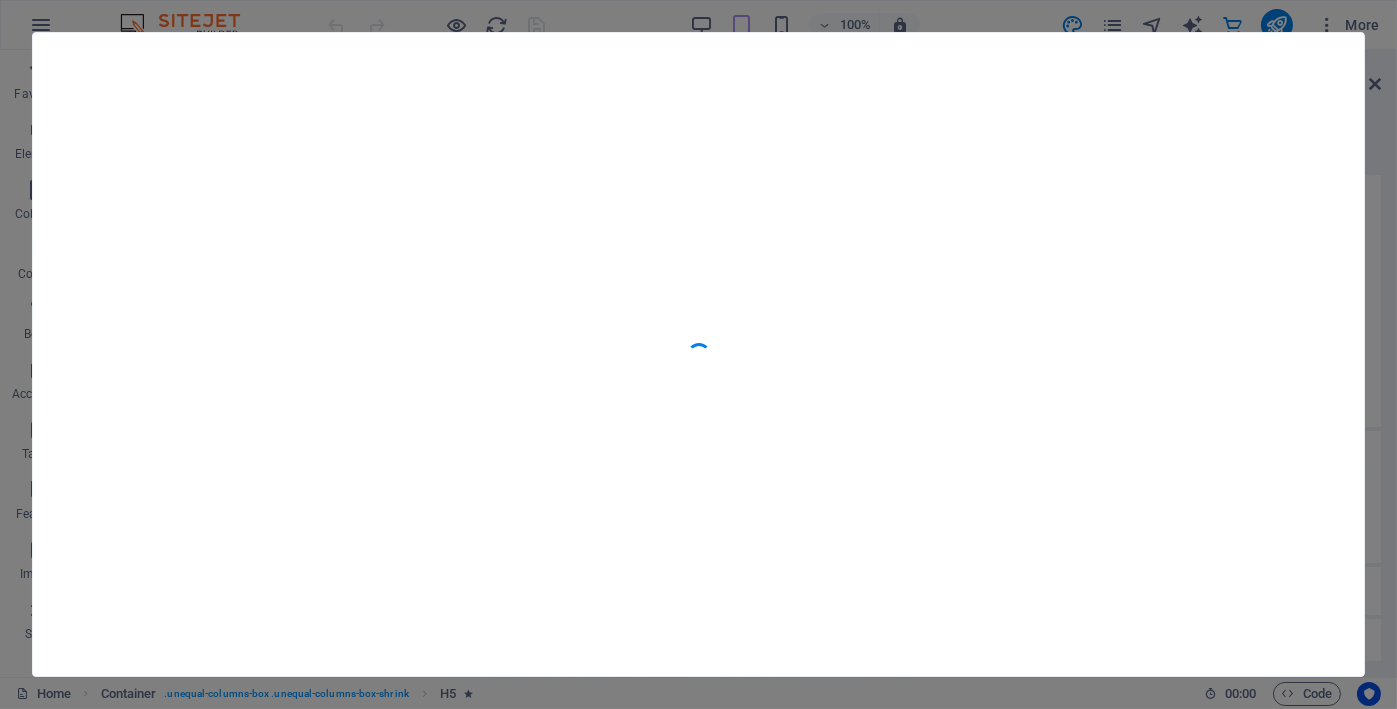 type on "15" 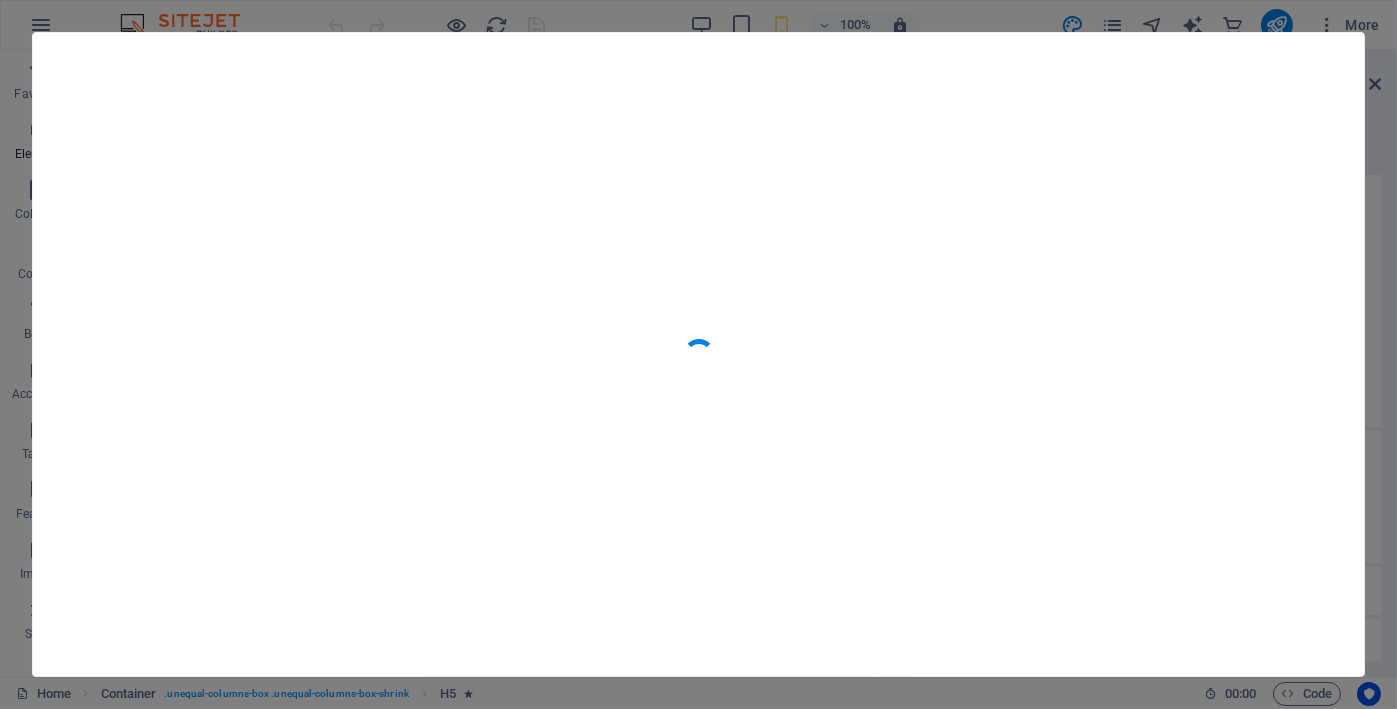 scroll, scrollTop: 31, scrollLeft: 0, axis: vertical 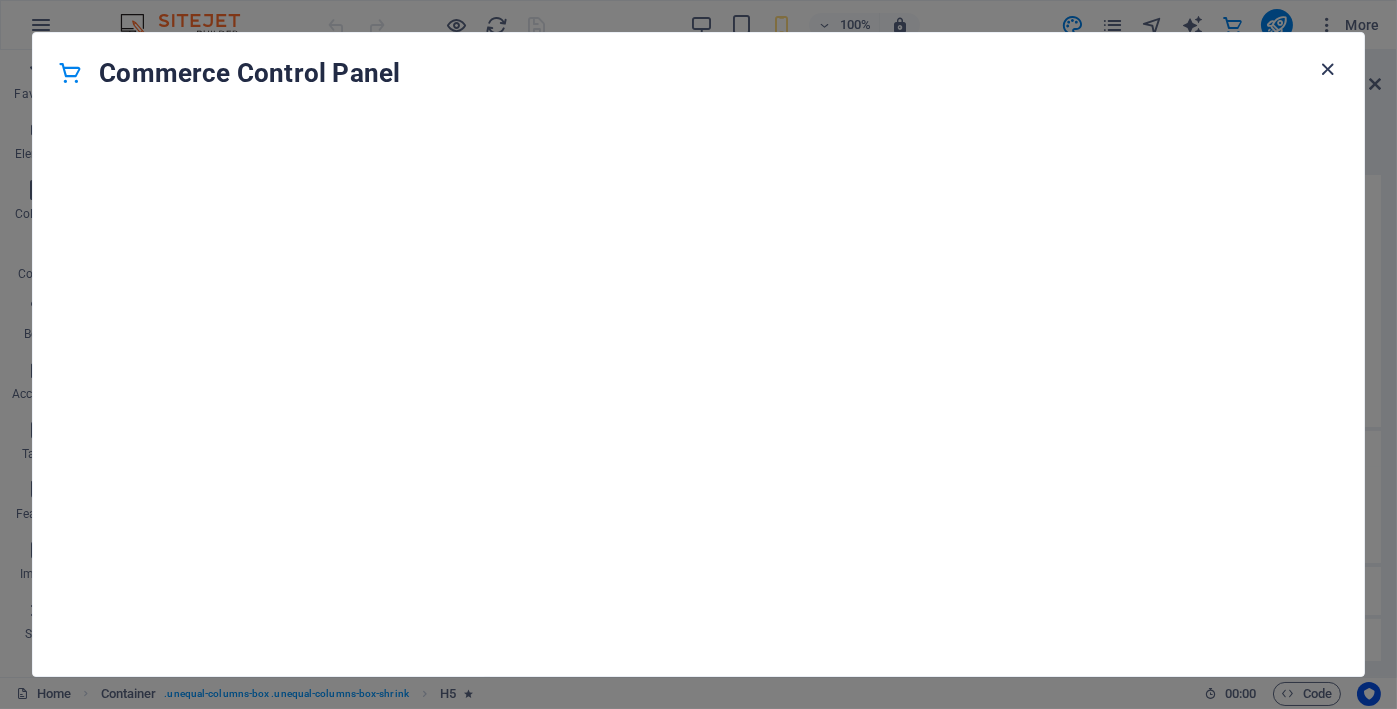 click at bounding box center (1328, 69) 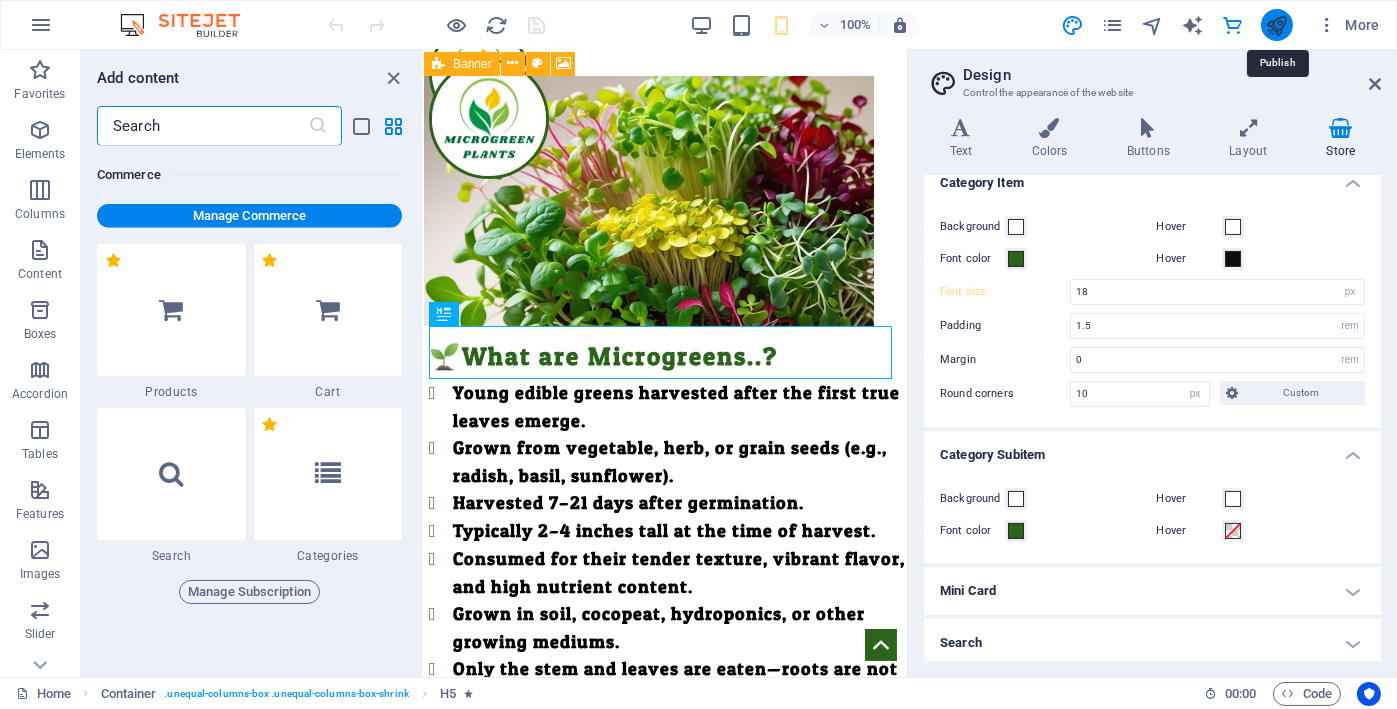 click at bounding box center (1276, 25) 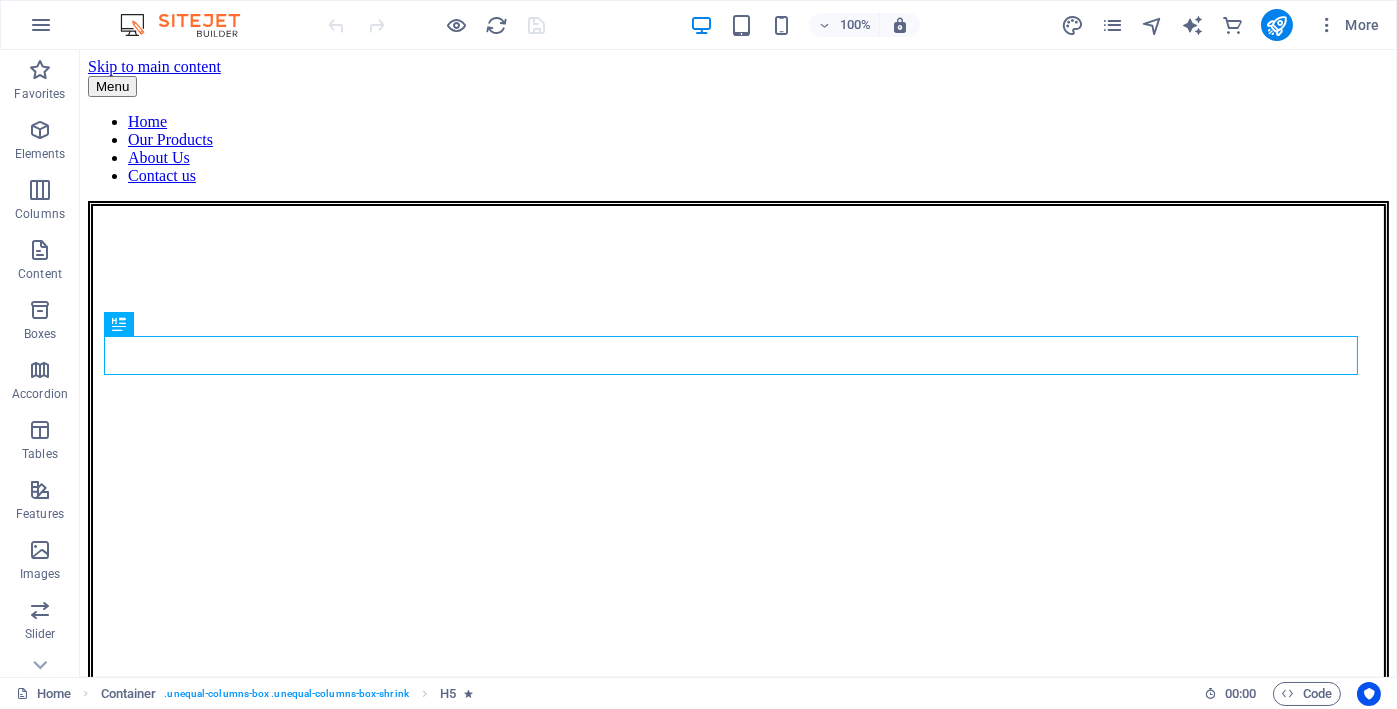 scroll, scrollTop: 384, scrollLeft: 0, axis: vertical 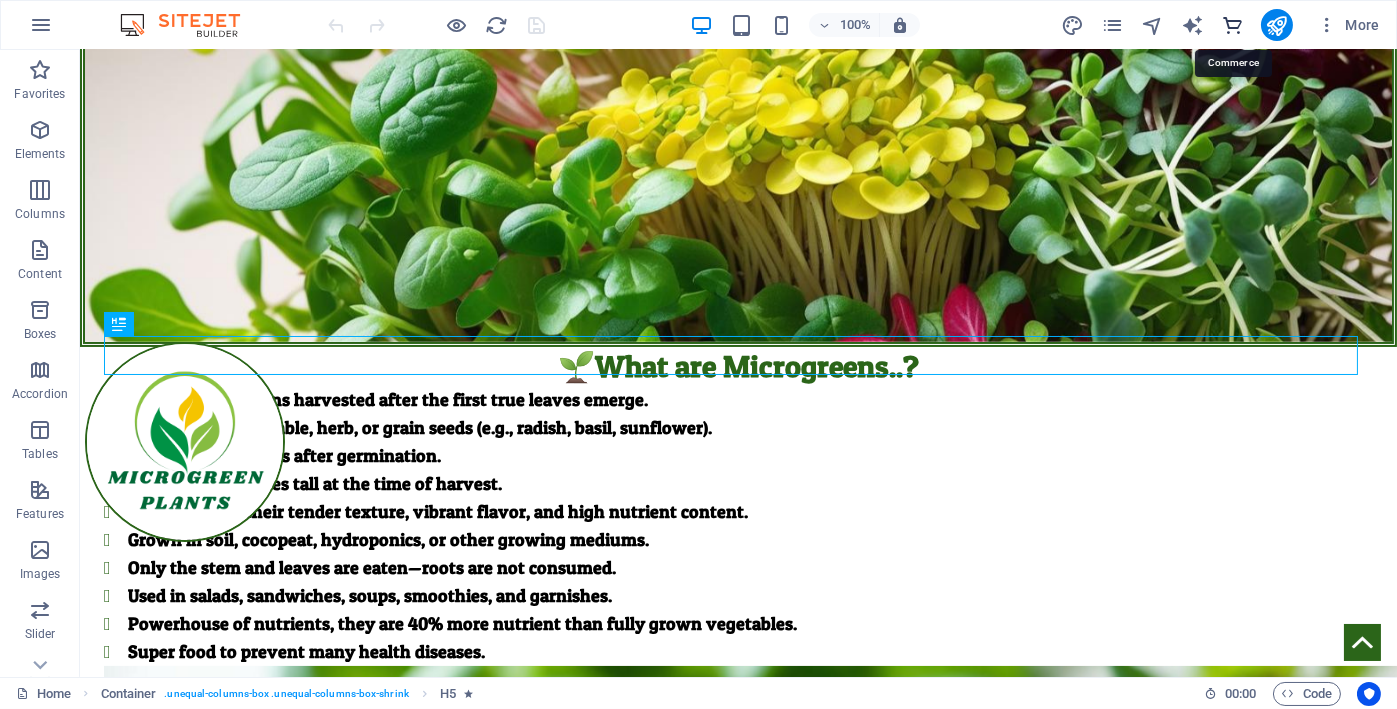 click at bounding box center [1232, 25] 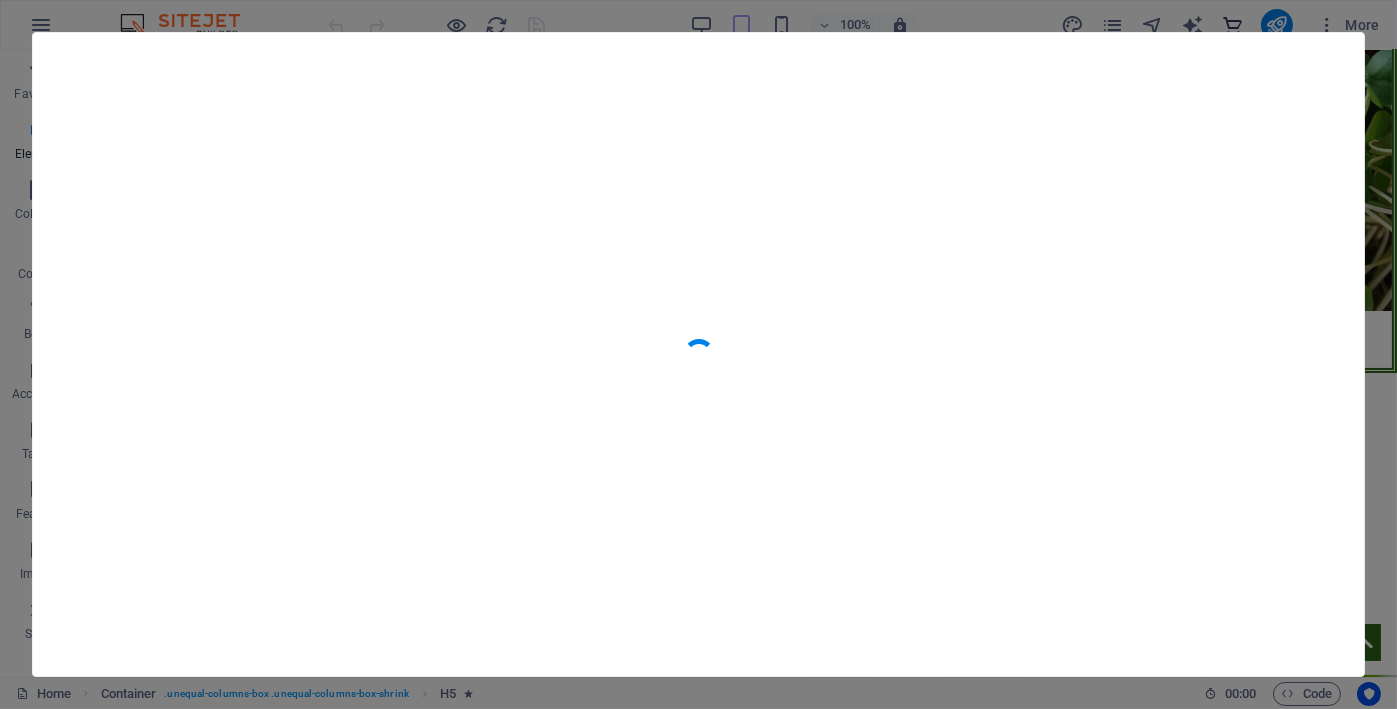 scroll, scrollTop: 19434, scrollLeft: 0, axis: vertical 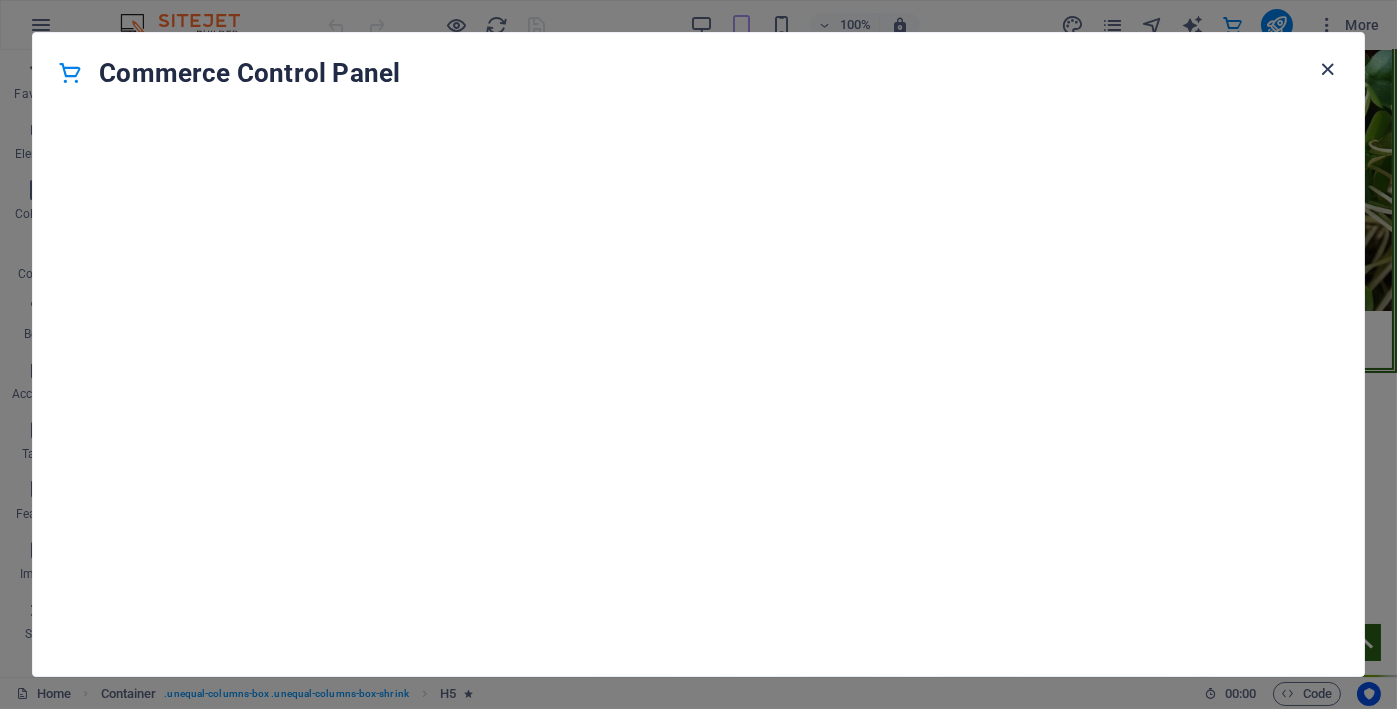 click at bounding box center (1328, 69) 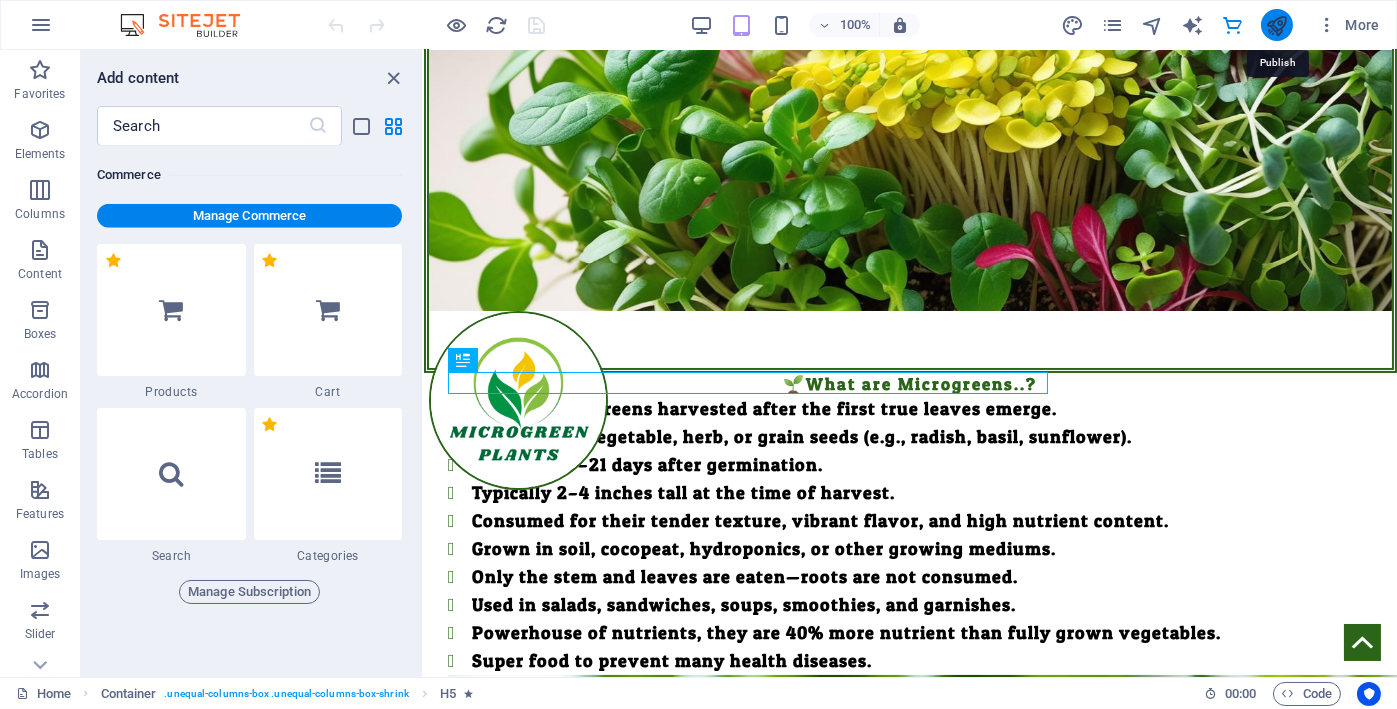 click at bounding box center (1276, 25) 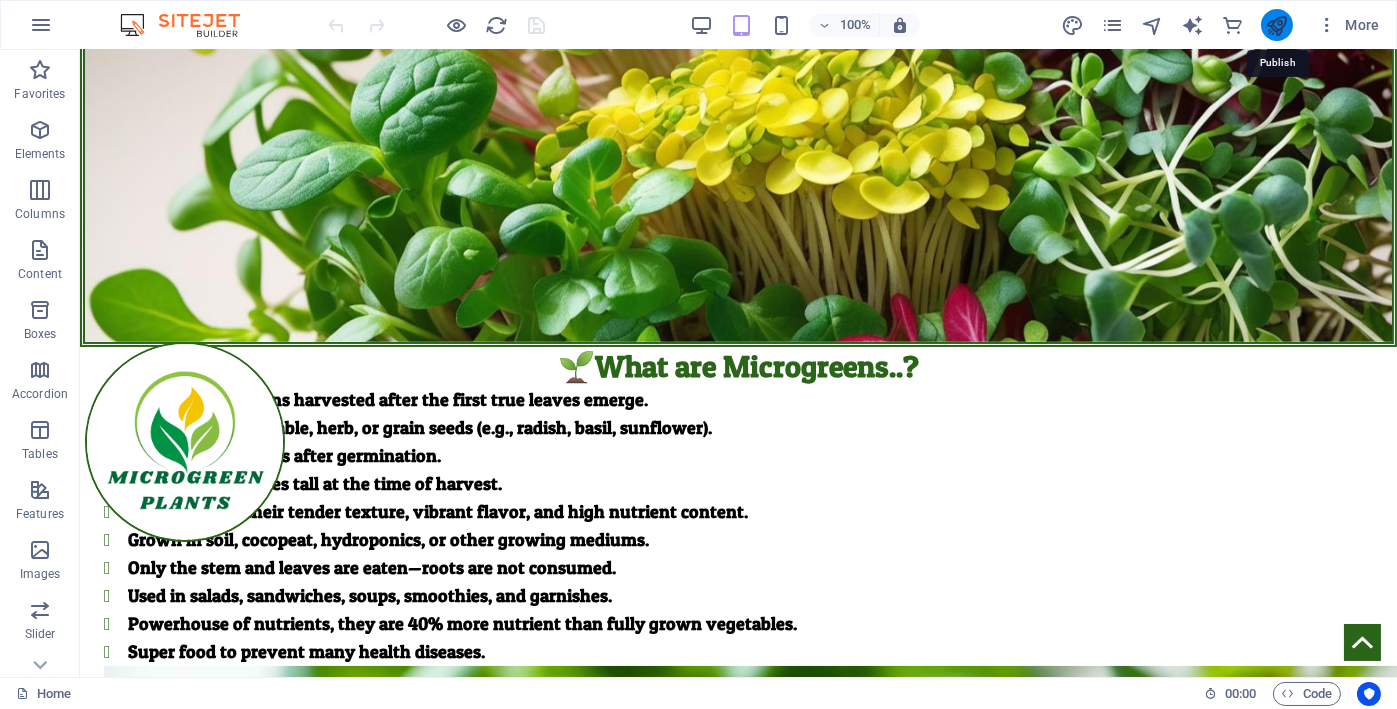 scroll, scrollTop: 381, scrollLeft: 0, axis: vertical 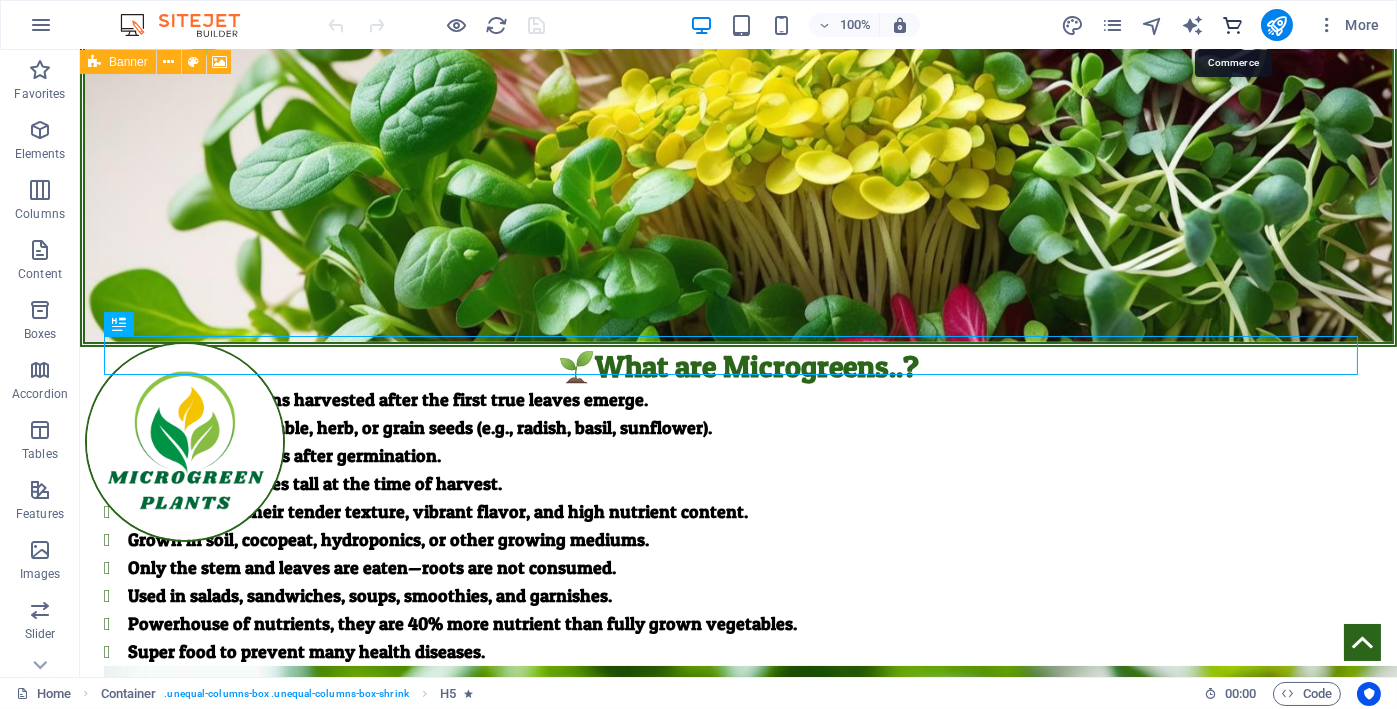 click at bounding box center (1232, 25) 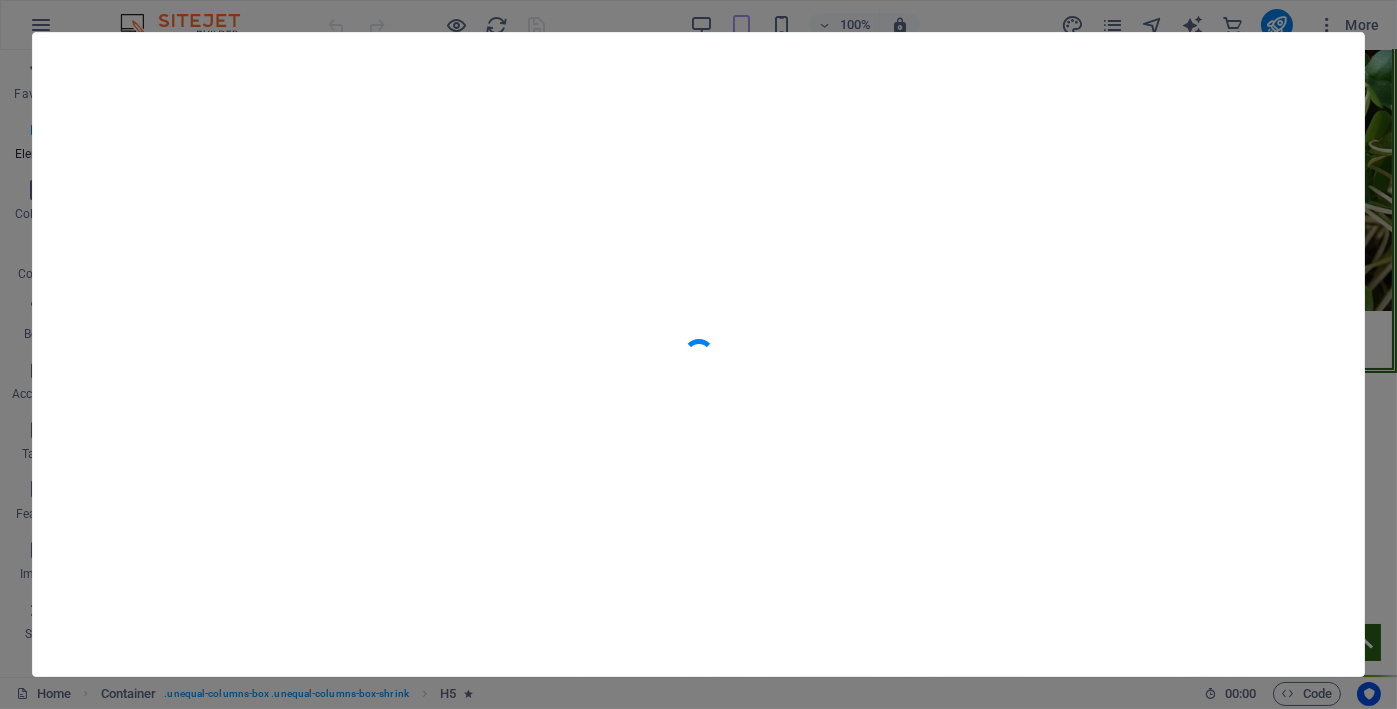scroll, scrollTop: 19434, scrollLeft: 0, axis: vertical 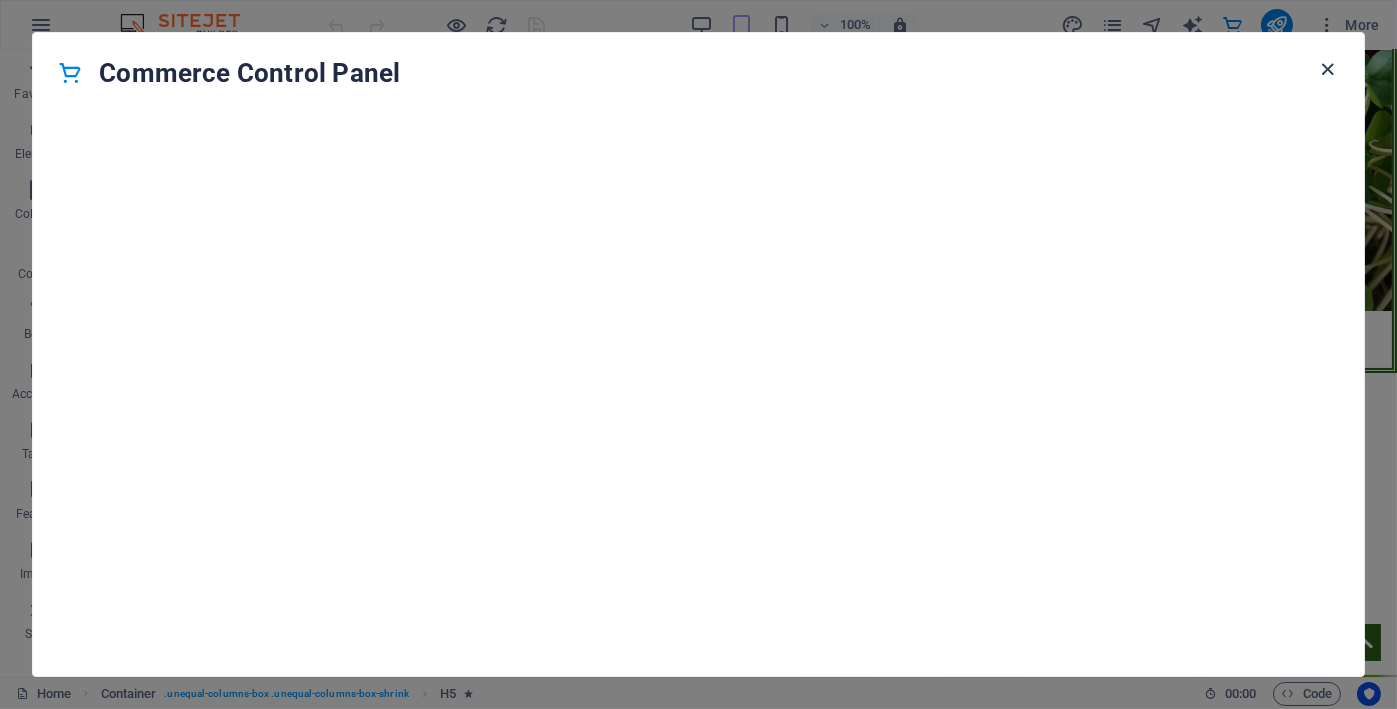 click at bounding box center [1328, 69] 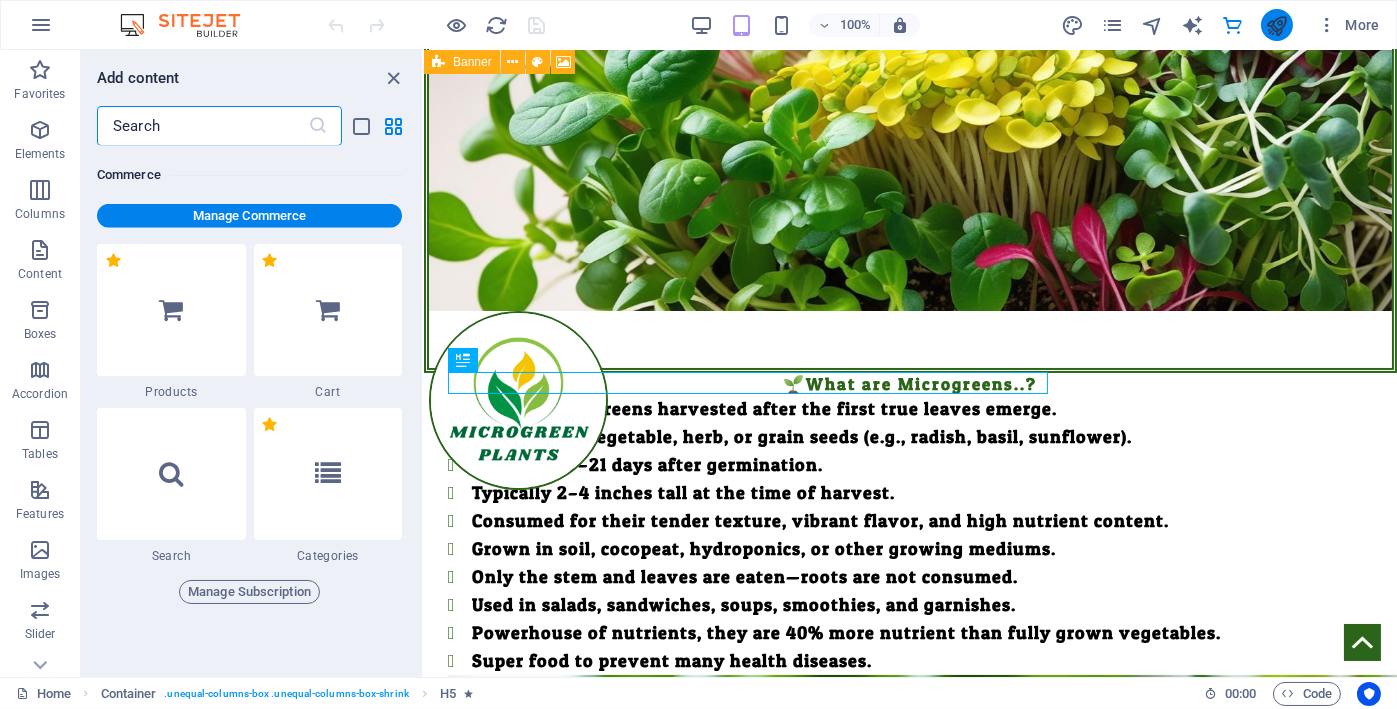 click at bounding box center [1276, 25] 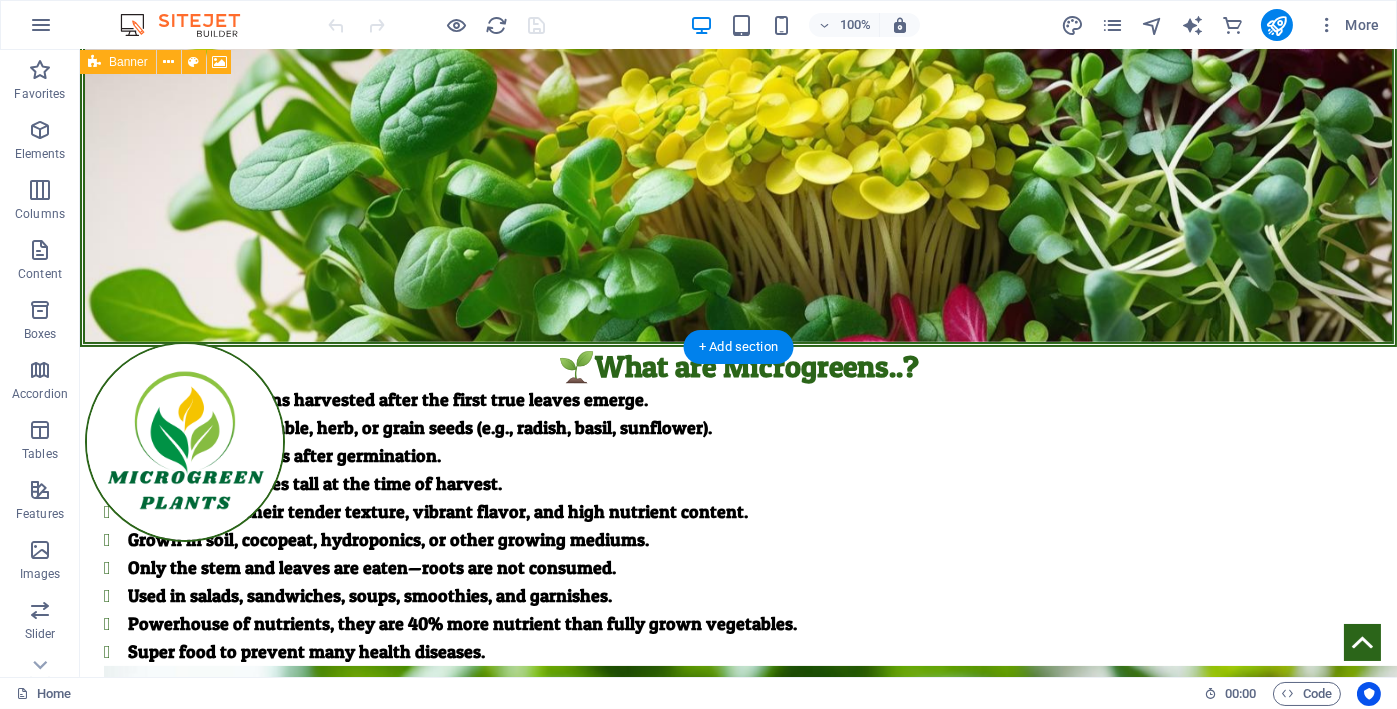 scroll, scrollTop: 380, scrollLeft: 0, axis: vertical 